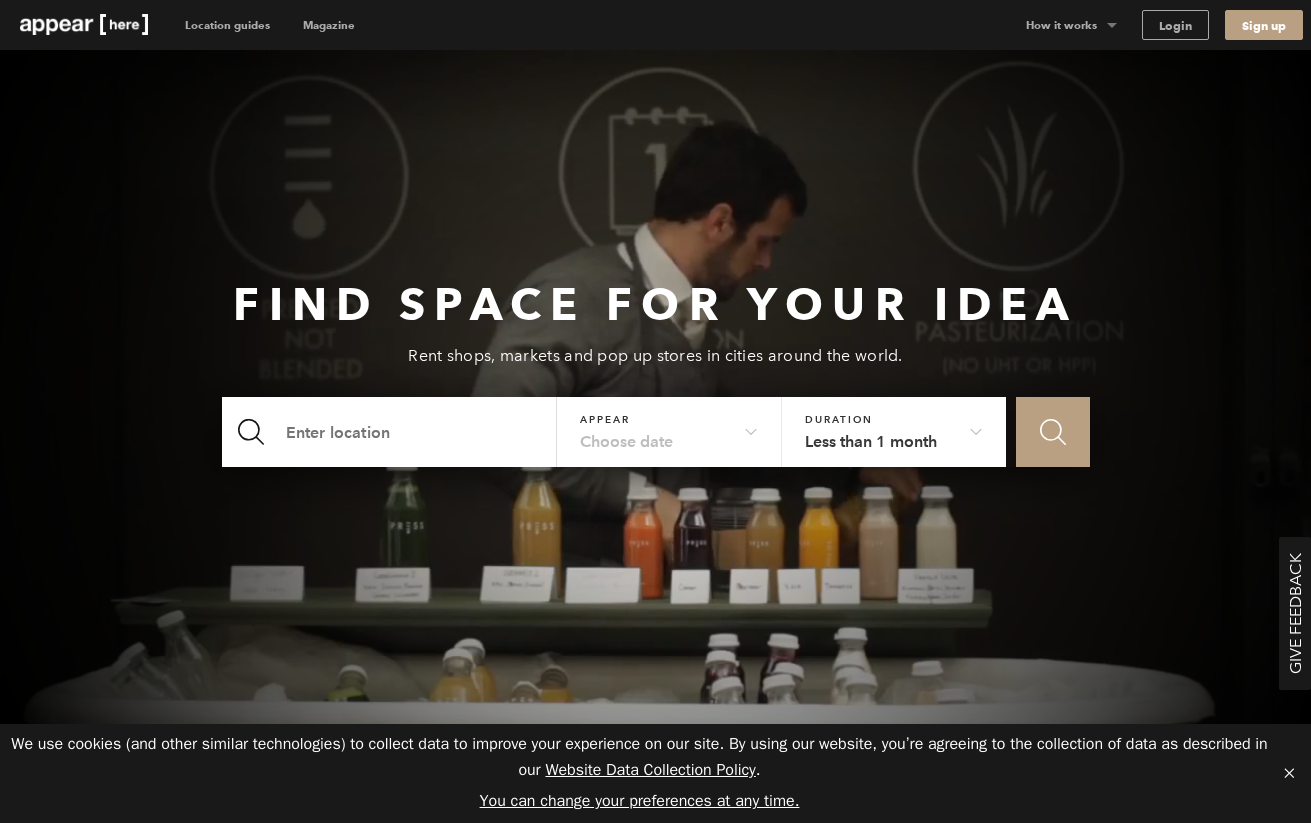 scroll, scrollTop: 0, scrollLeft: 0, axis: both 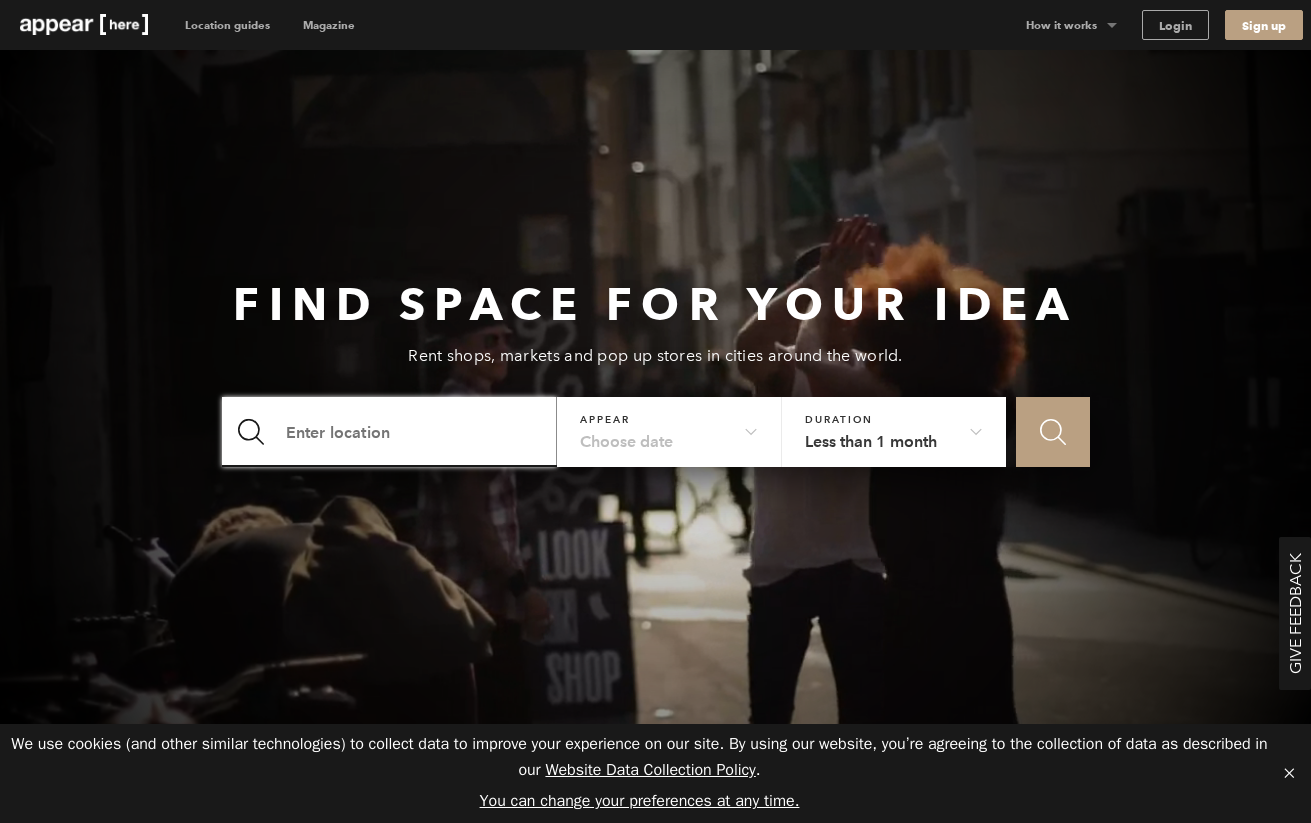 click at bounding box center [390, 432] 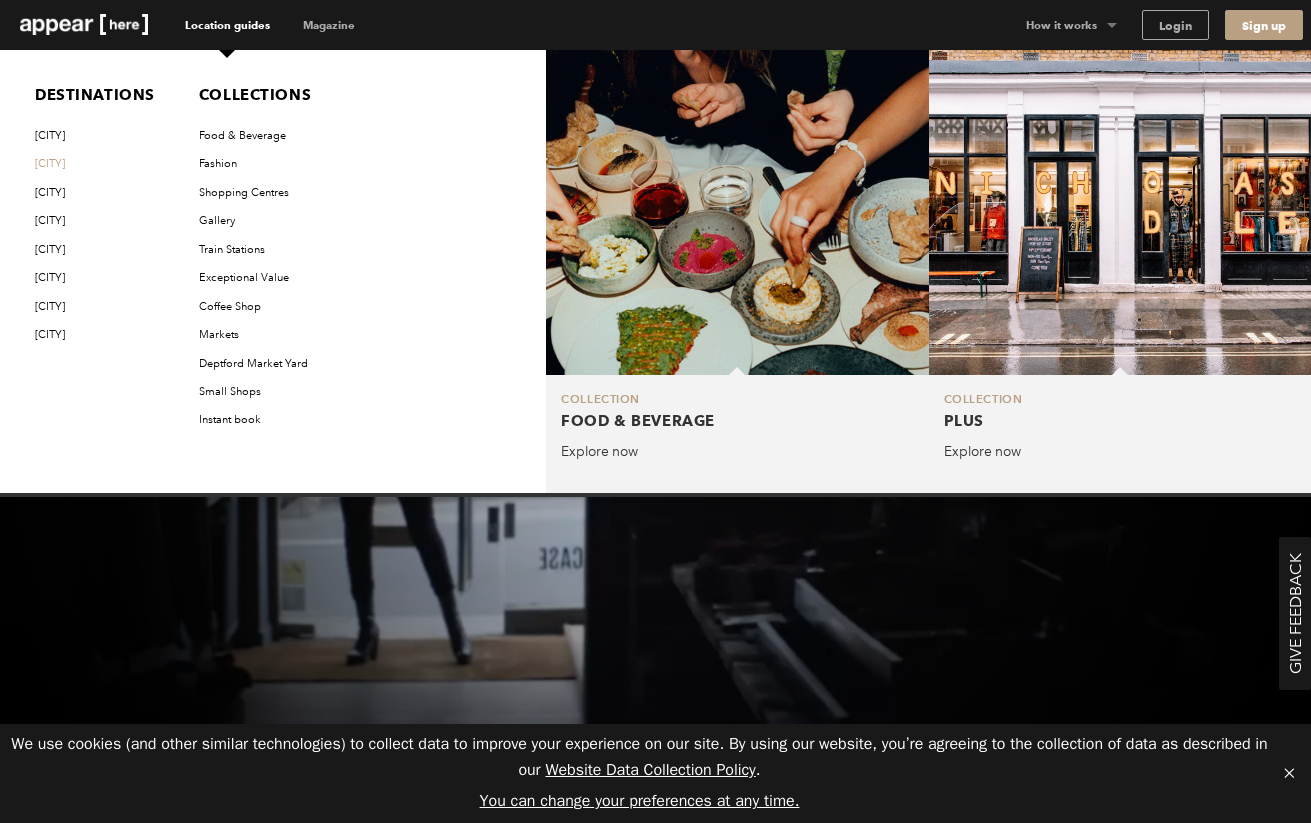 click on "[CITY]" at bounding box center (99, 164) 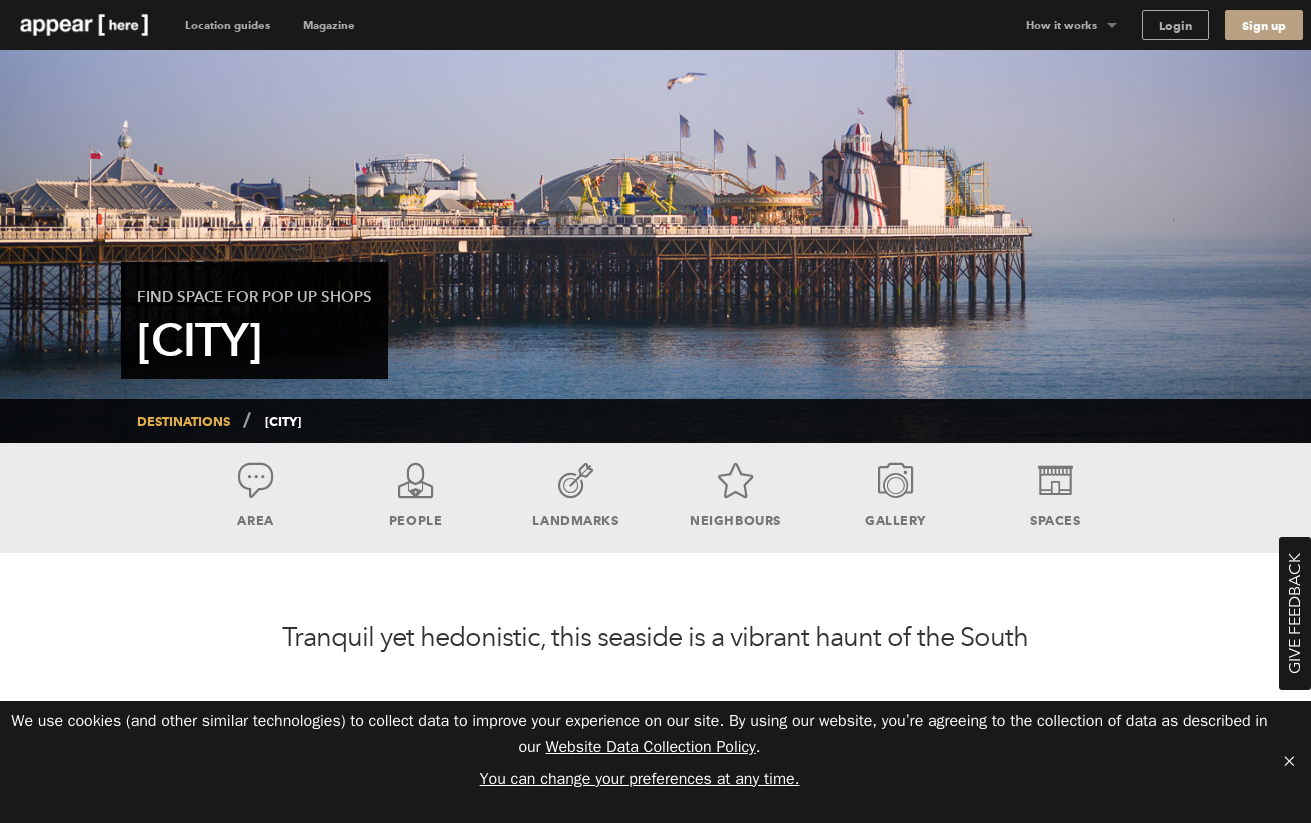 scroll, scrollTop: 0, scrollLeft: 0, axis: both 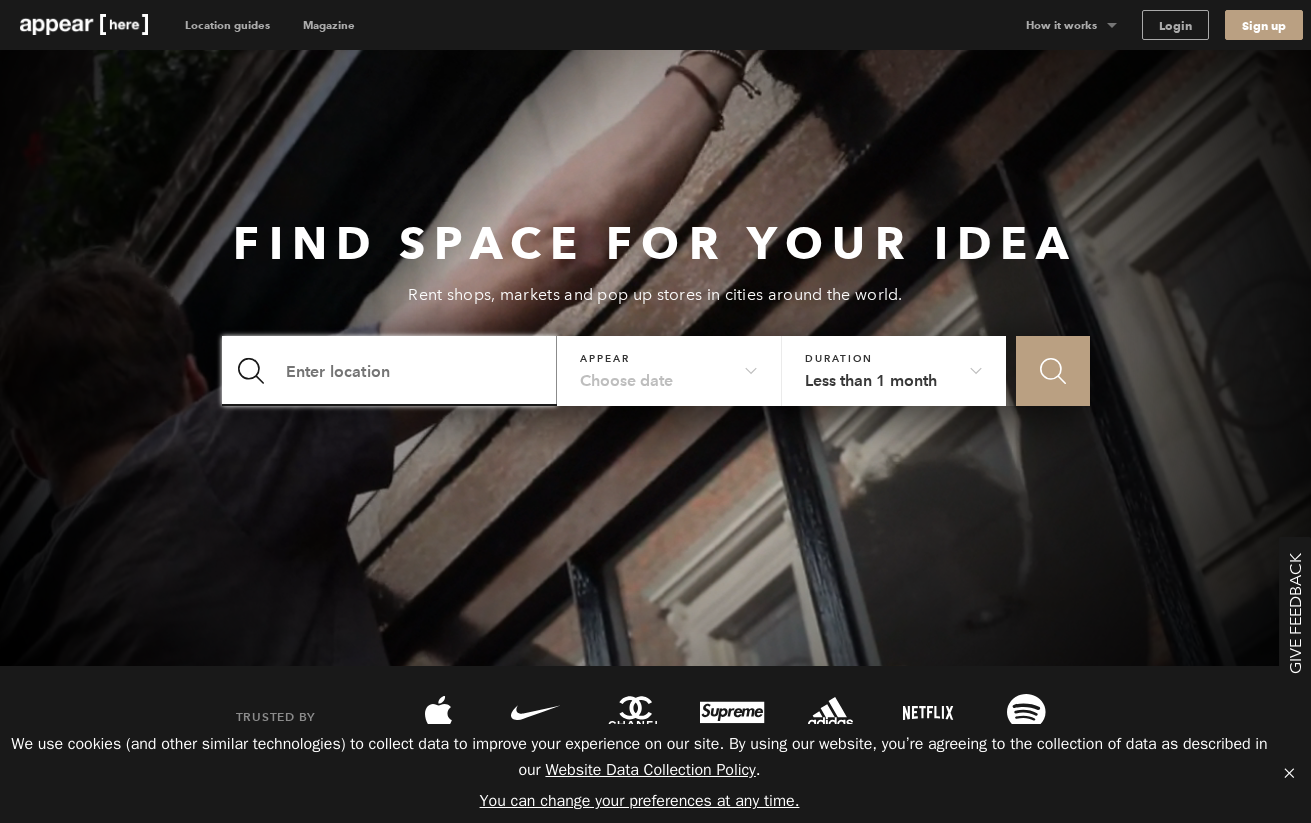 click at bounding box center [390, 371] 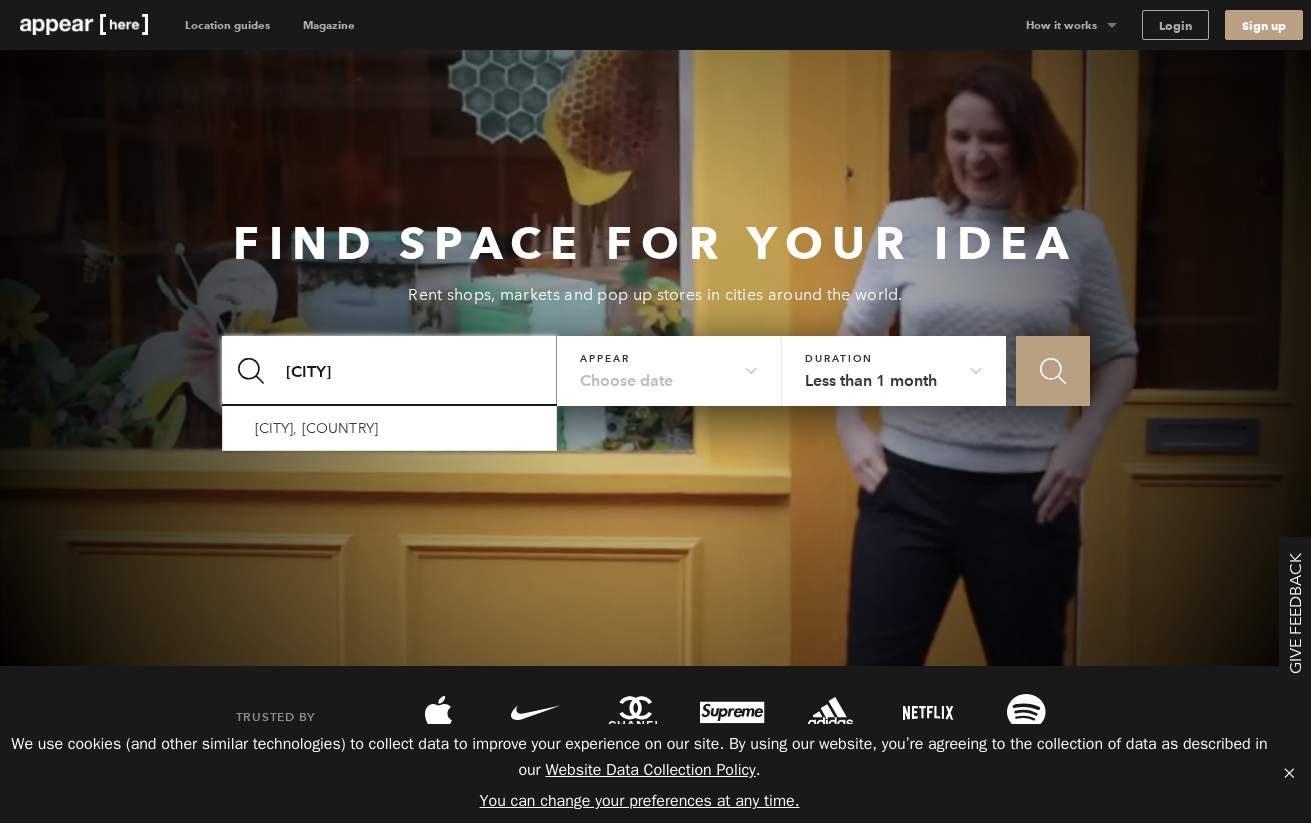 type on "london" 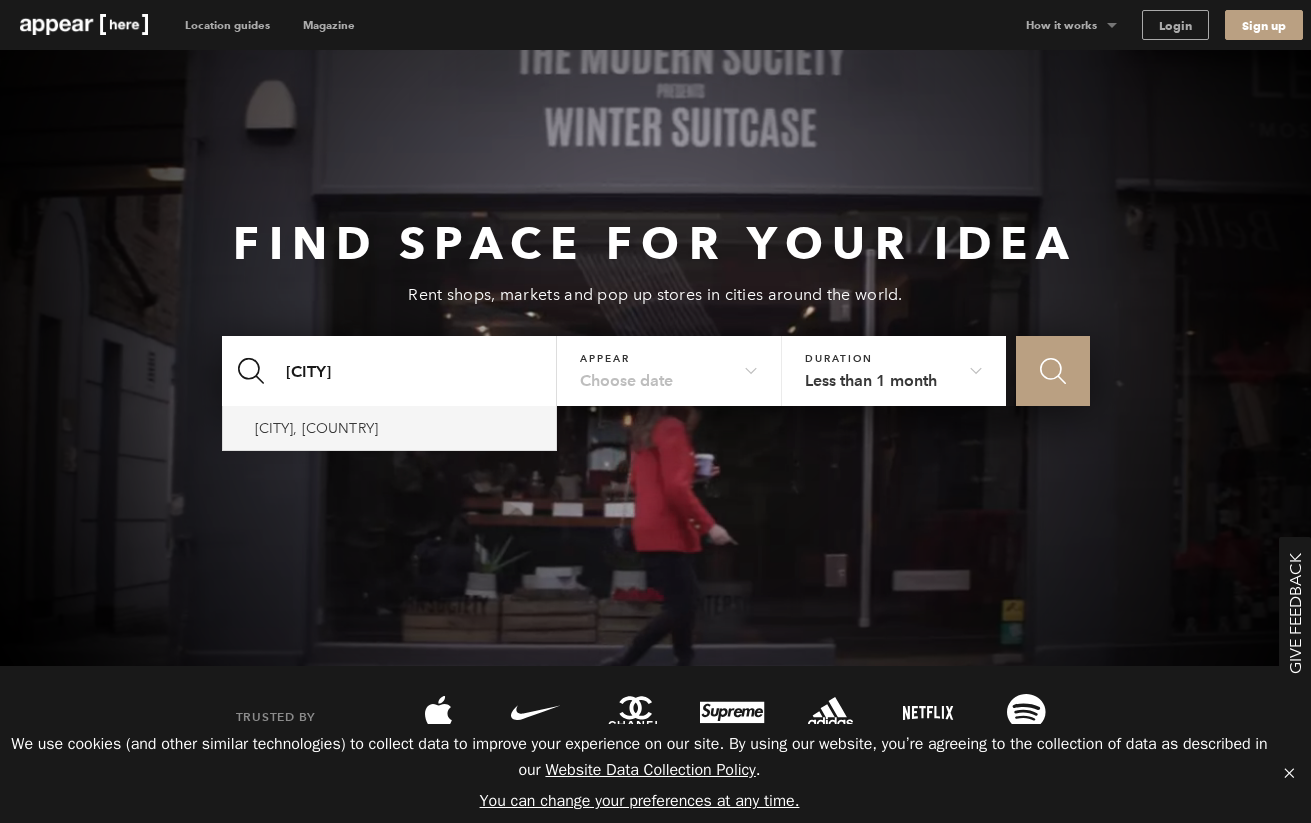 click on "[CITY], [COUNTRY]" at bounding box center (390, 428) 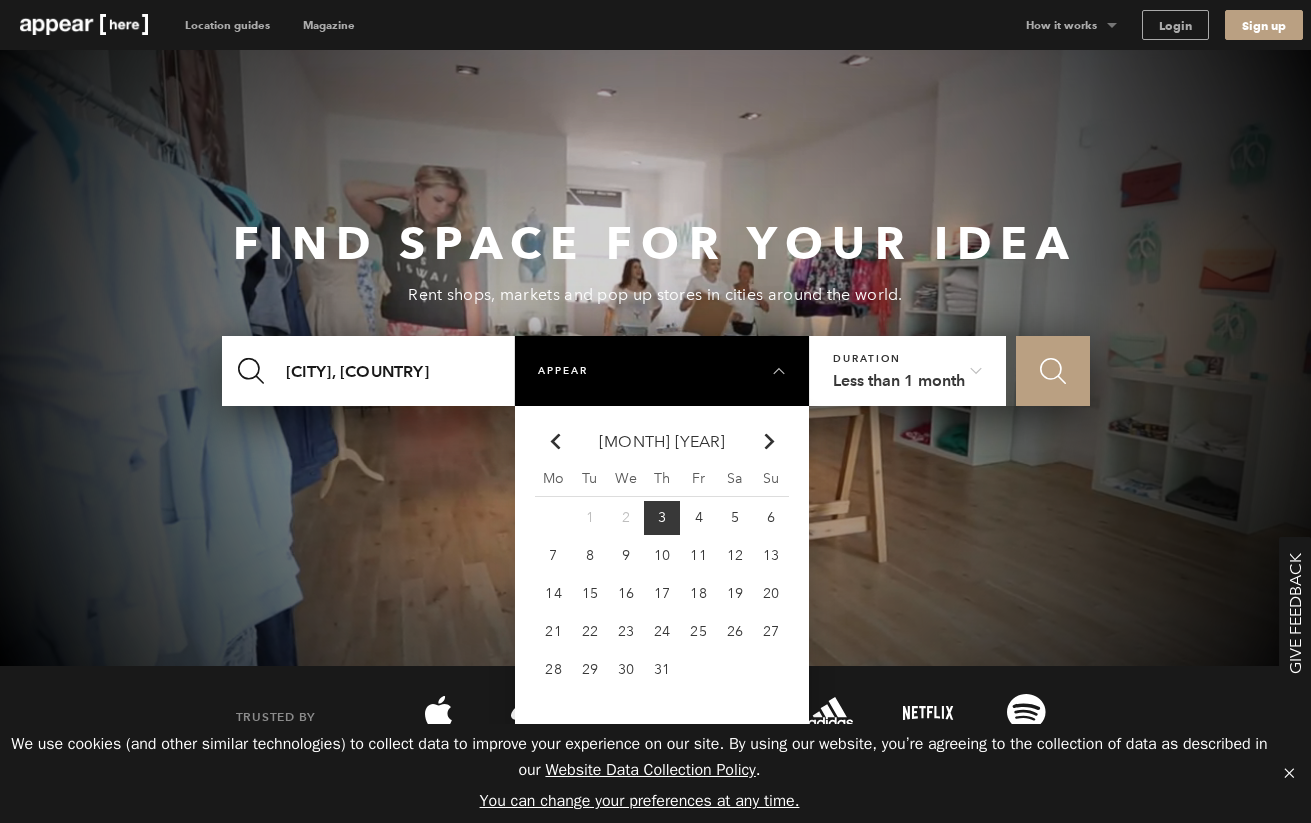 click on "5" at bounding box center (590, 517) 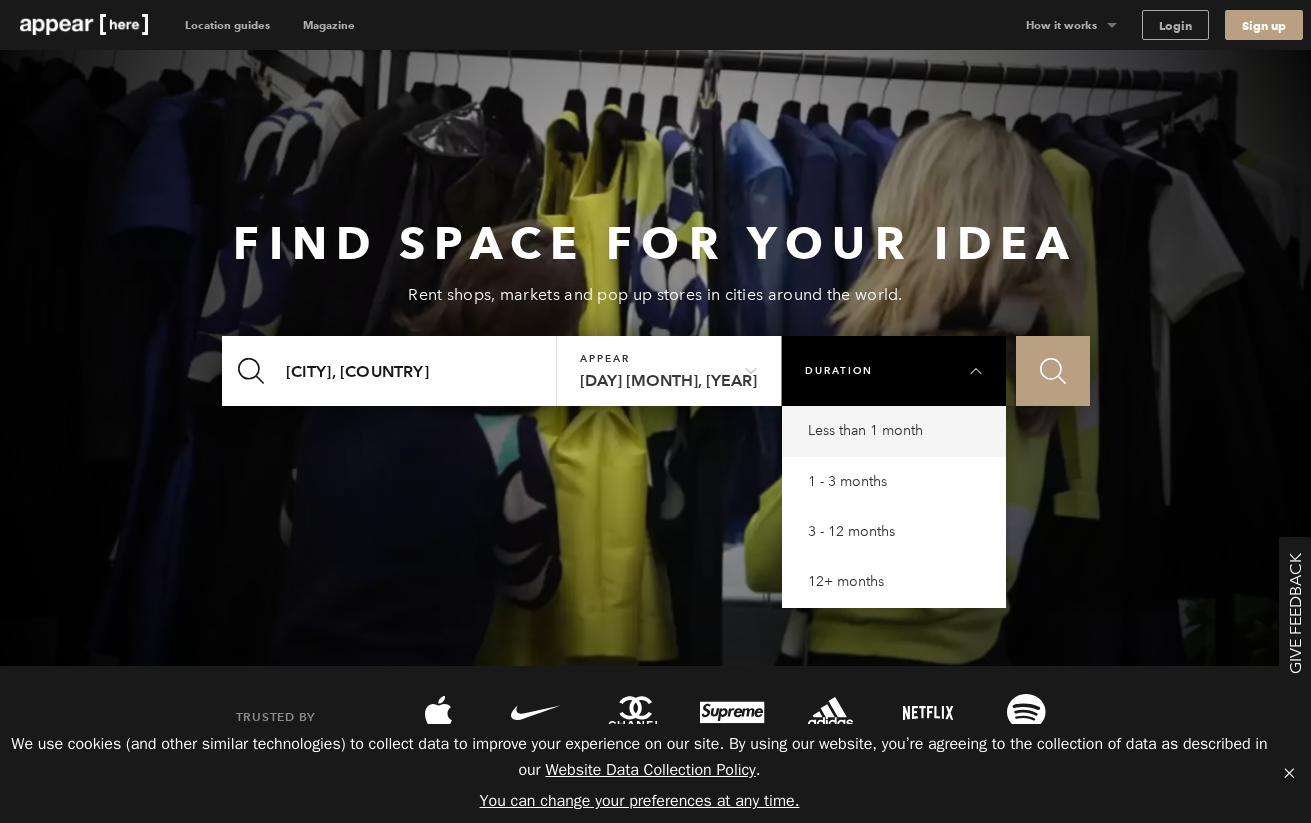 click on "1 - 3 months" at bounding box center [899, 431] 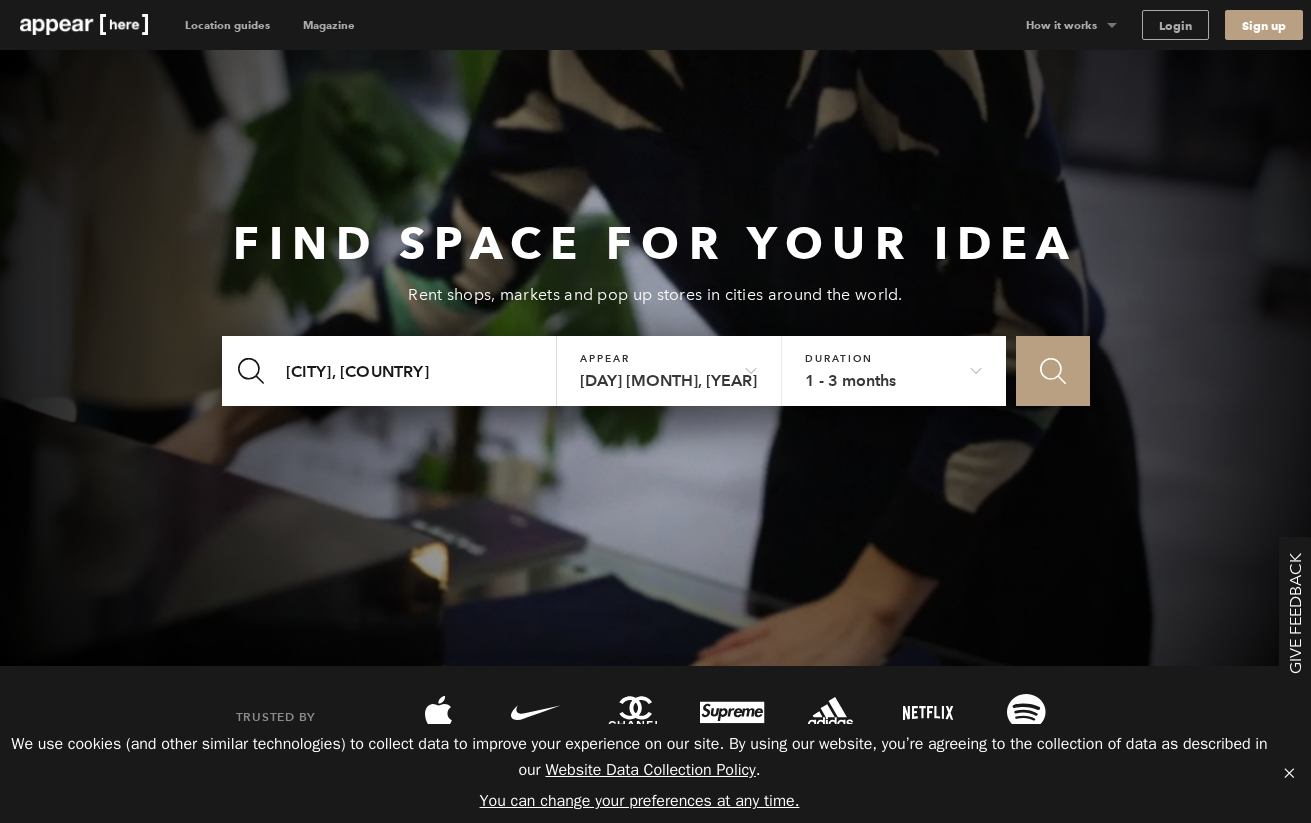 click on "Icon Search" at bounding box center (1053, 371) 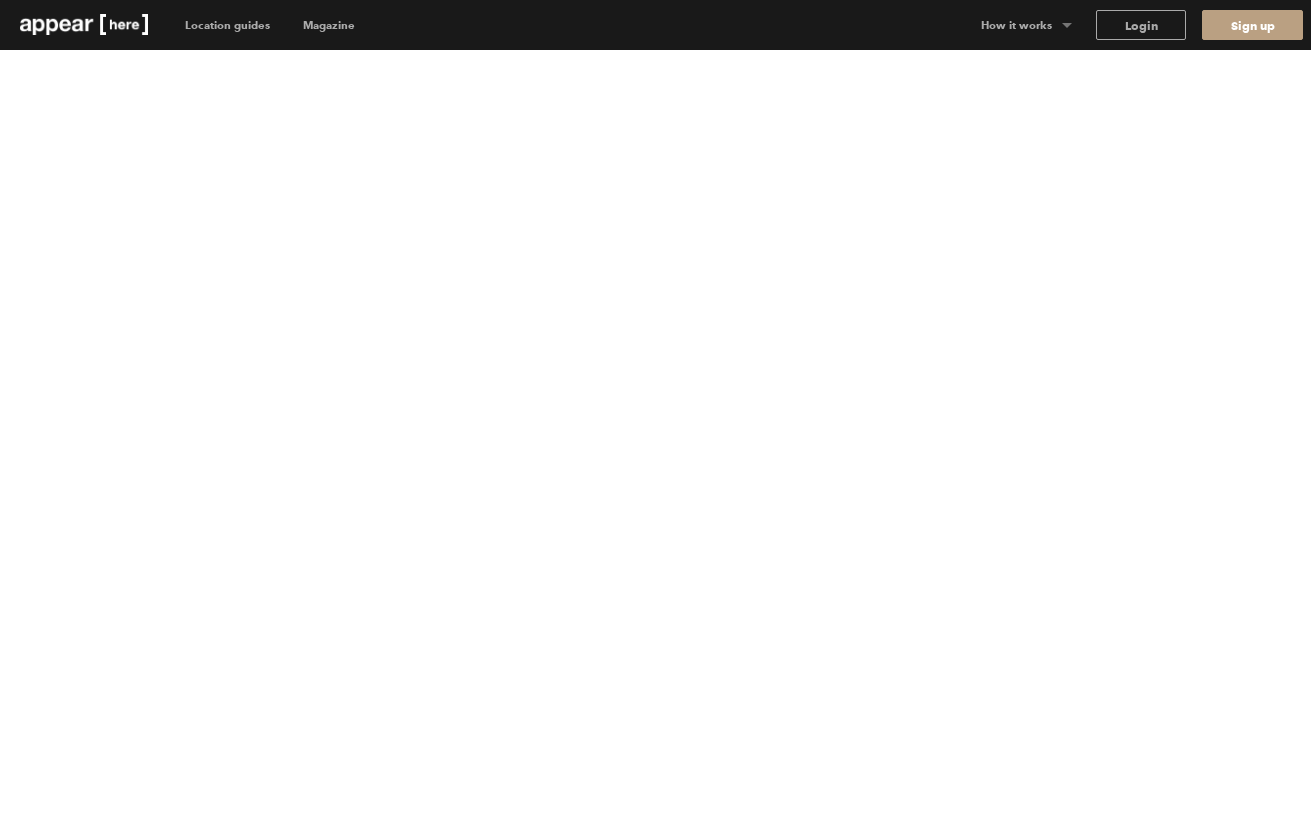 scroll, scrollTop: 0, scrollLeft: 0, axis: both 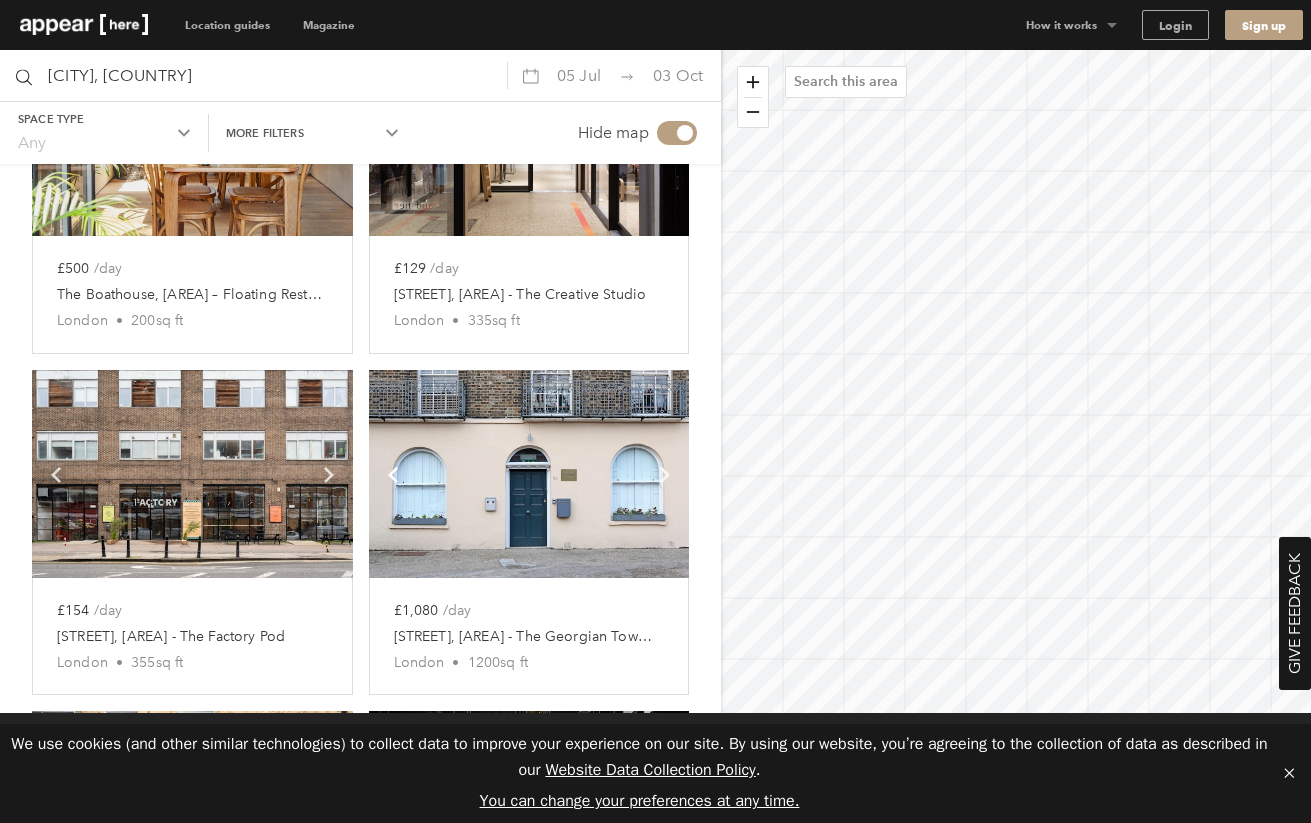 click on "Icon Search London, UK 05 Jul 03 Oct Space type   Any Chevron-up More filters   Chevron-up Hide map Filters Map London The master of reinvention. Define London by its differences; no two districts are the same. Space type Slide 1 of 5 Retail Bar & Restaurant Event Market Shopping Centre Explore London's districts Chevron-up Show previous slide Chevron-up Show next slide Slide 1 of 13 Soho Covent Garden Camden Shoreditch City of London Mayfair Kensington Notting Hill Hackney Brixton Bloomsbury & Fitzrovia Islington Chelsea & Fulham Spaces we love Chevron-up Show previous slide Chevron-up Show next slide Slide 1 of 11 from £750   /day Tottenham Street, Fitzrovia - The Artful Store London • 1300  sq ft Chevron-up Show previous slide Chevron-up Show next slide Slide 1 of 15 from £350   /day Kensington Park Road, Notting Hill - The Glassfront Shop 853  sq ft Chevron-up Show previous slide Chevron-up Show next slide Slide 1 of 38 from £3,250   /day Great Titchfield Street - Flexible Space London • 2500" at bounding box center [655, 775] 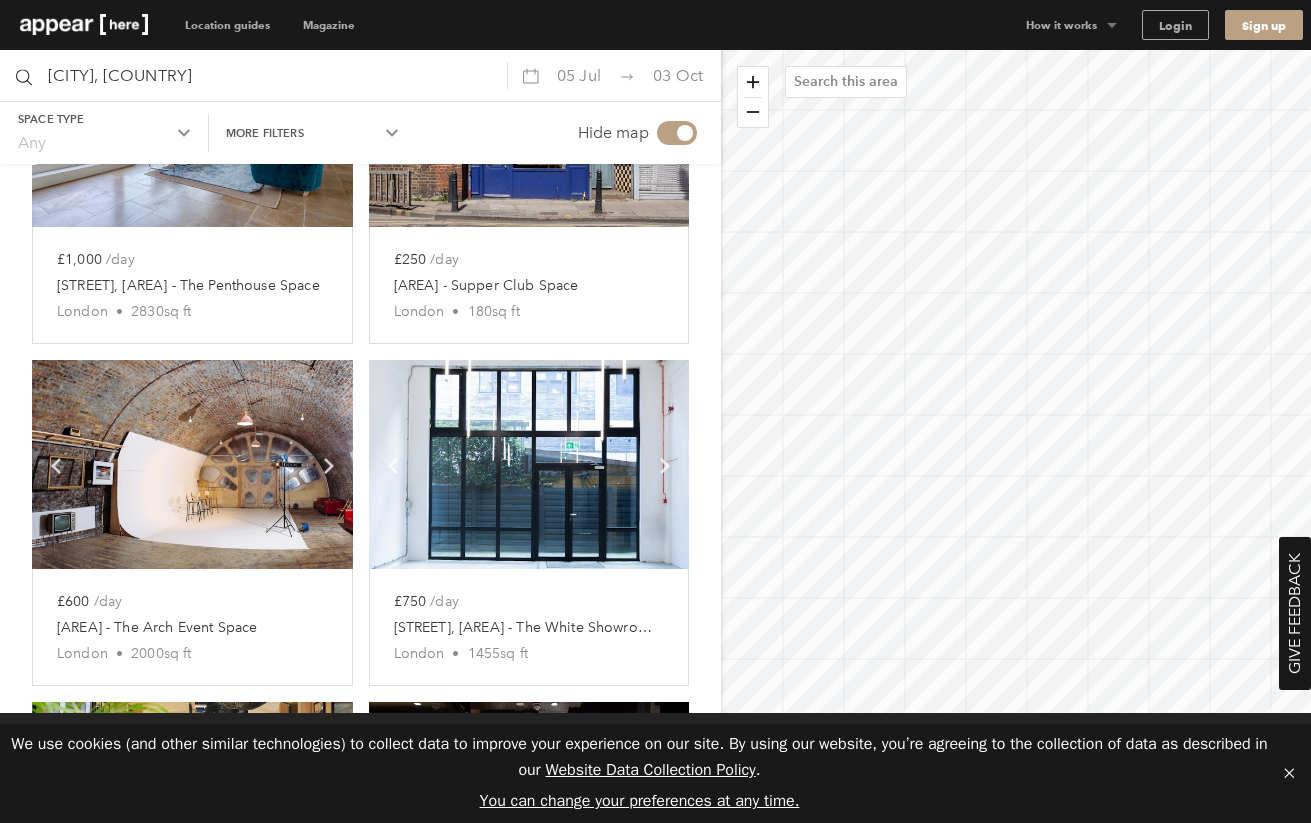 scroll, scrollTop: 2378, scrollLeft: 0, axis: vertical 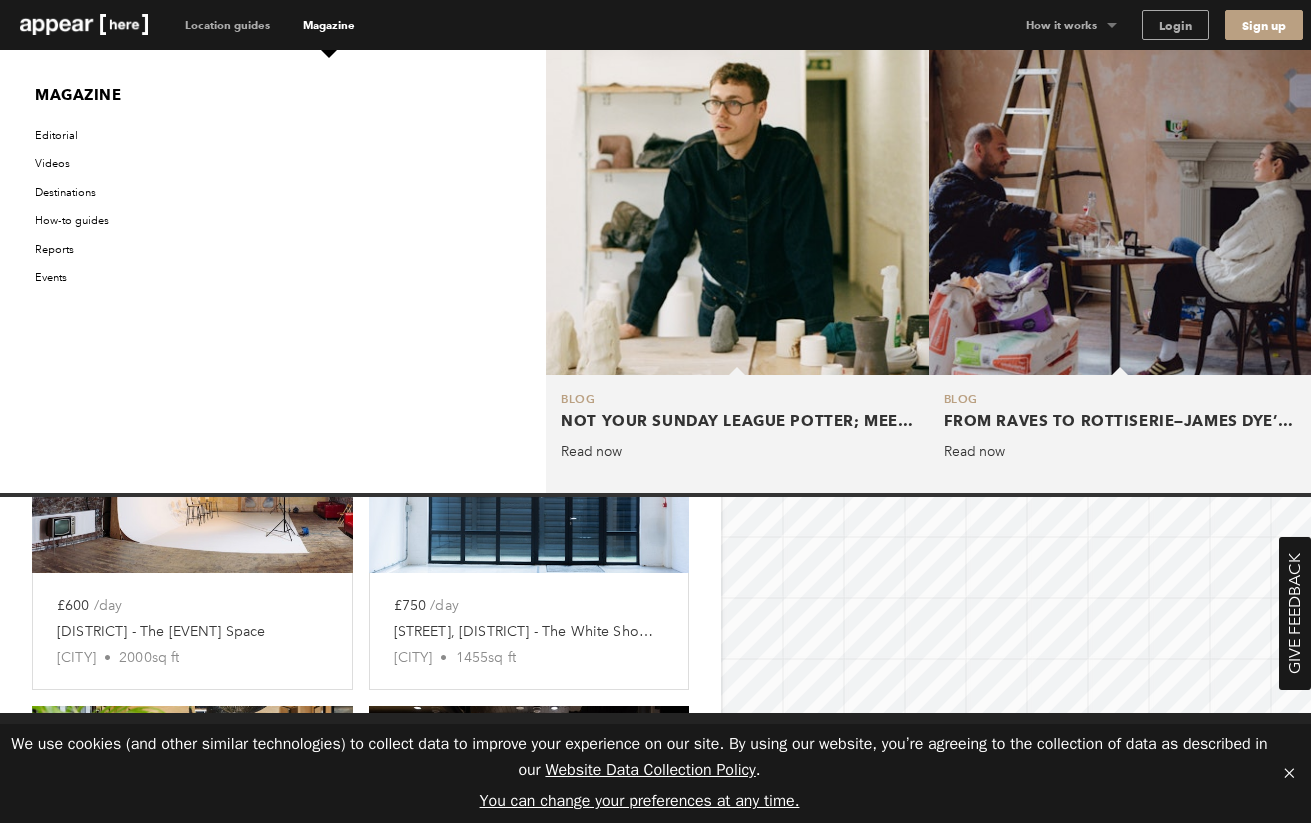 drag, startPoint x: 400, startPoint y: 45, endPoint x: 395, endPoint y: 36, distance: 10.29563 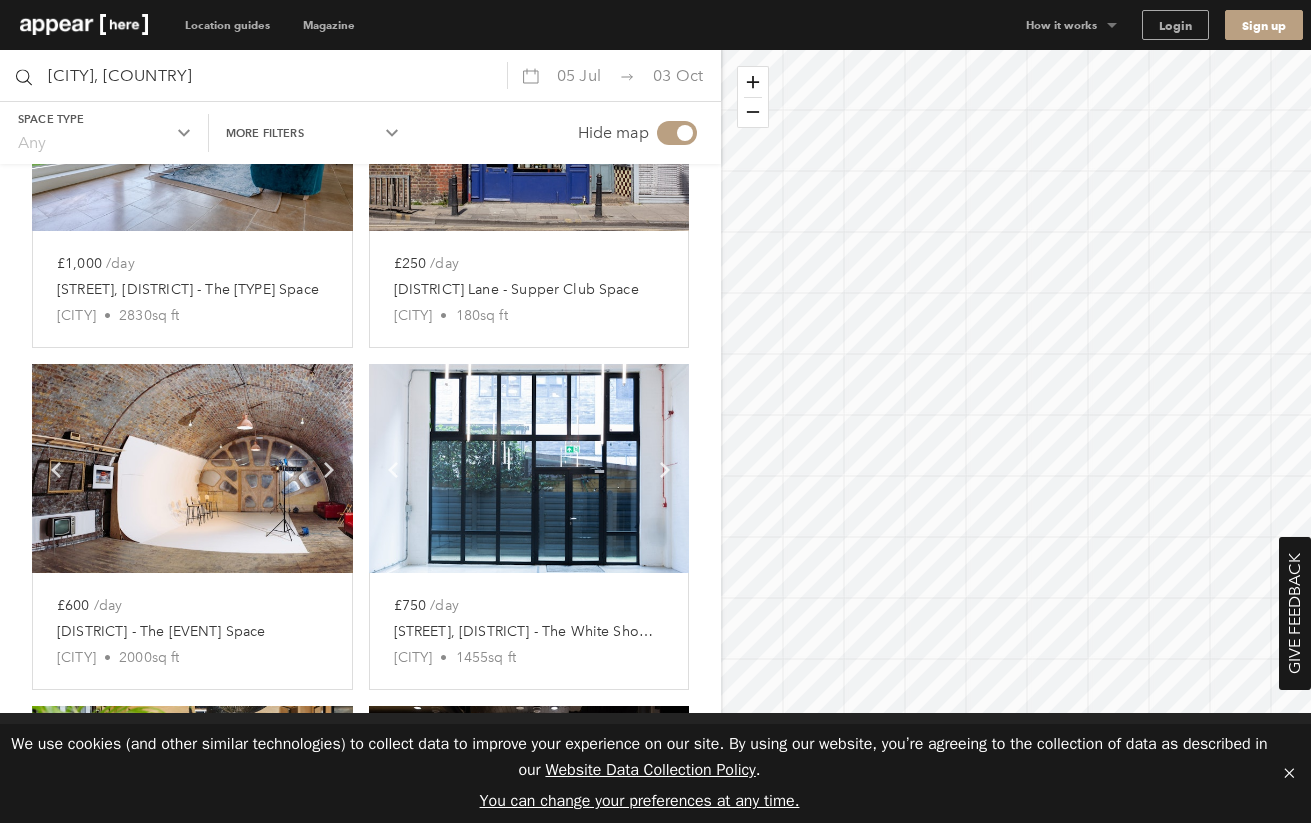 drag, startPoint x: 395, startPoint y: 36, endPoint x: 371, endPoint y: 29, distance: 25 